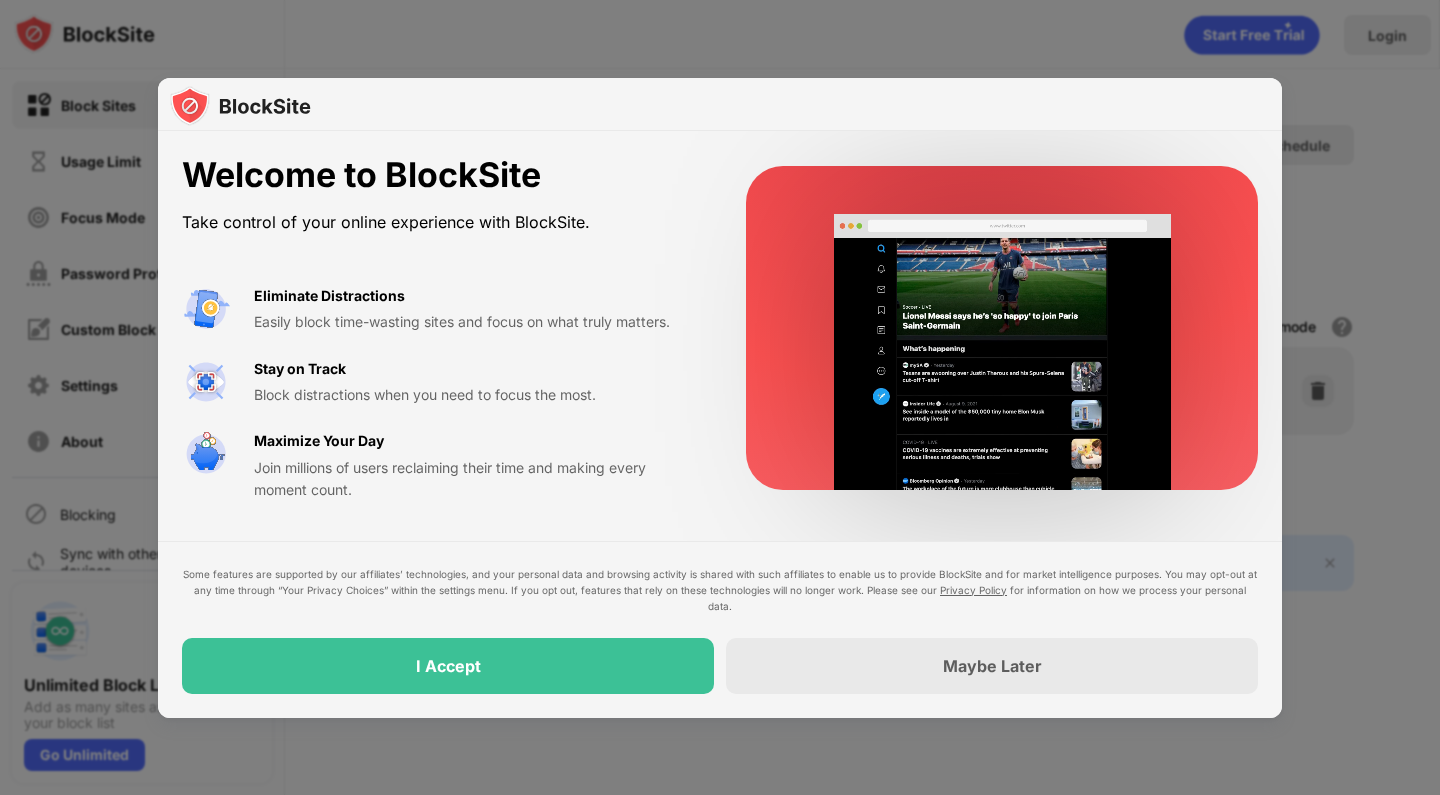 scroll, scrollTop: 0, scrollLeft: 0, axis: both 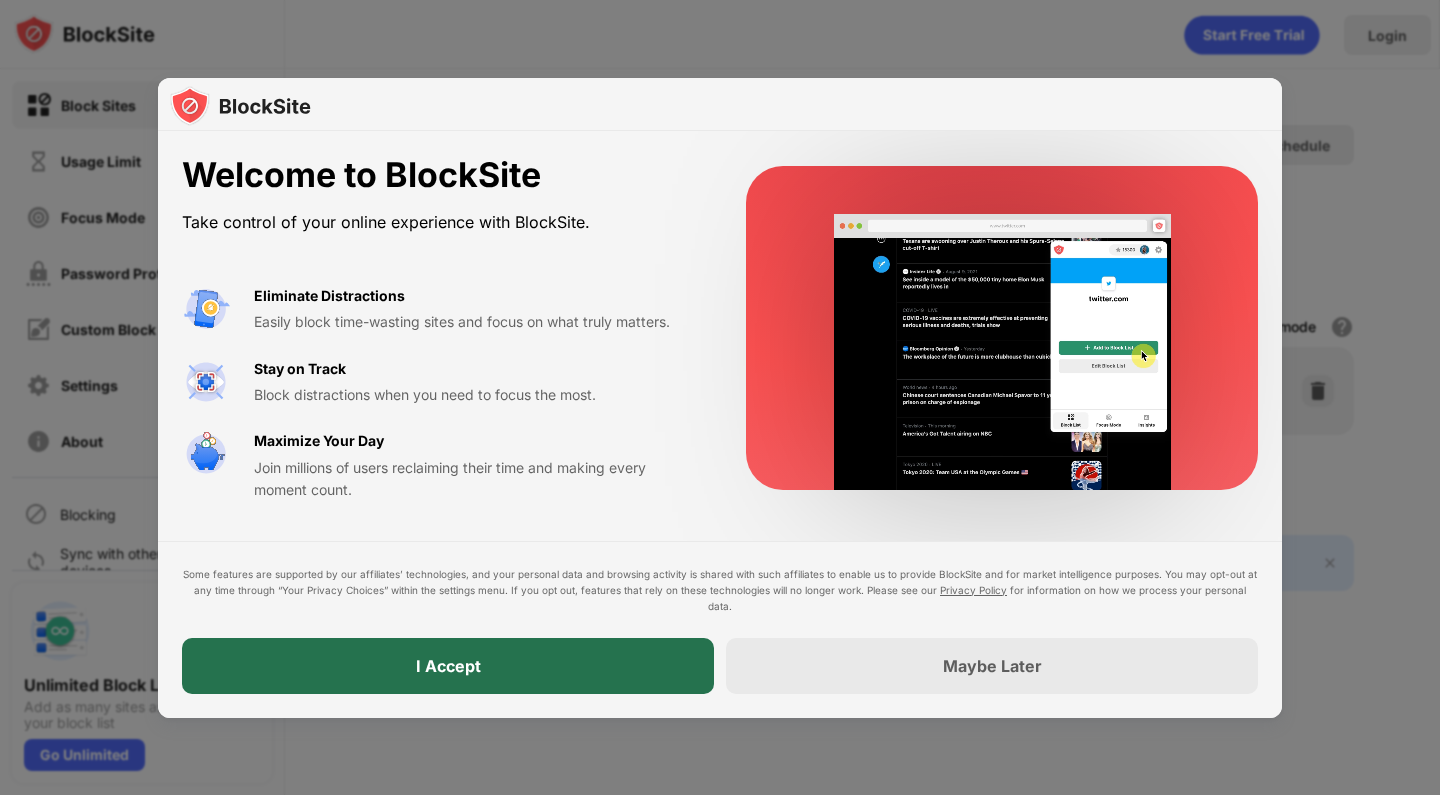 click on "I Accept" at bounding box center [448, 666] 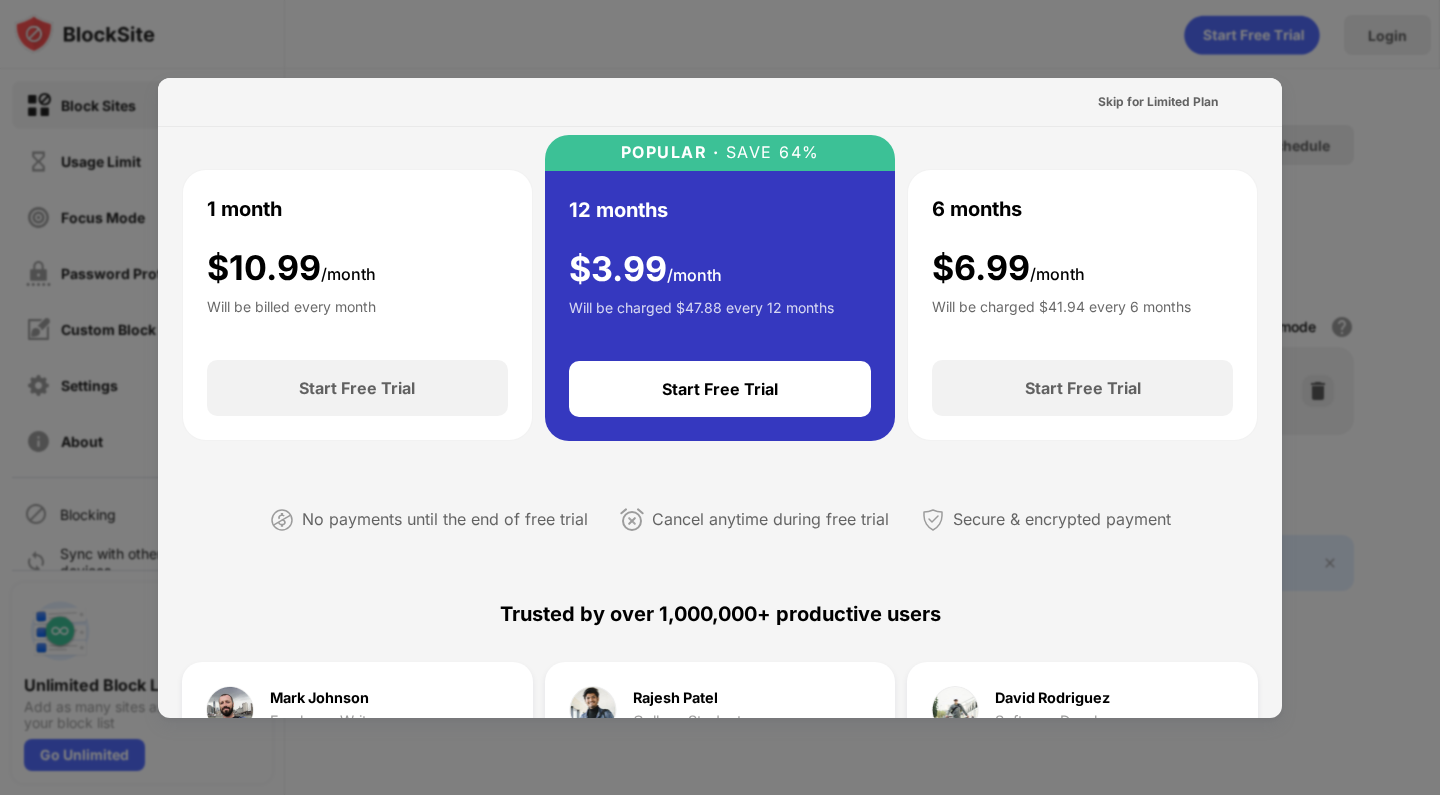scroll, scrollTop: 13, scrollLeft: 0, axis: vertical 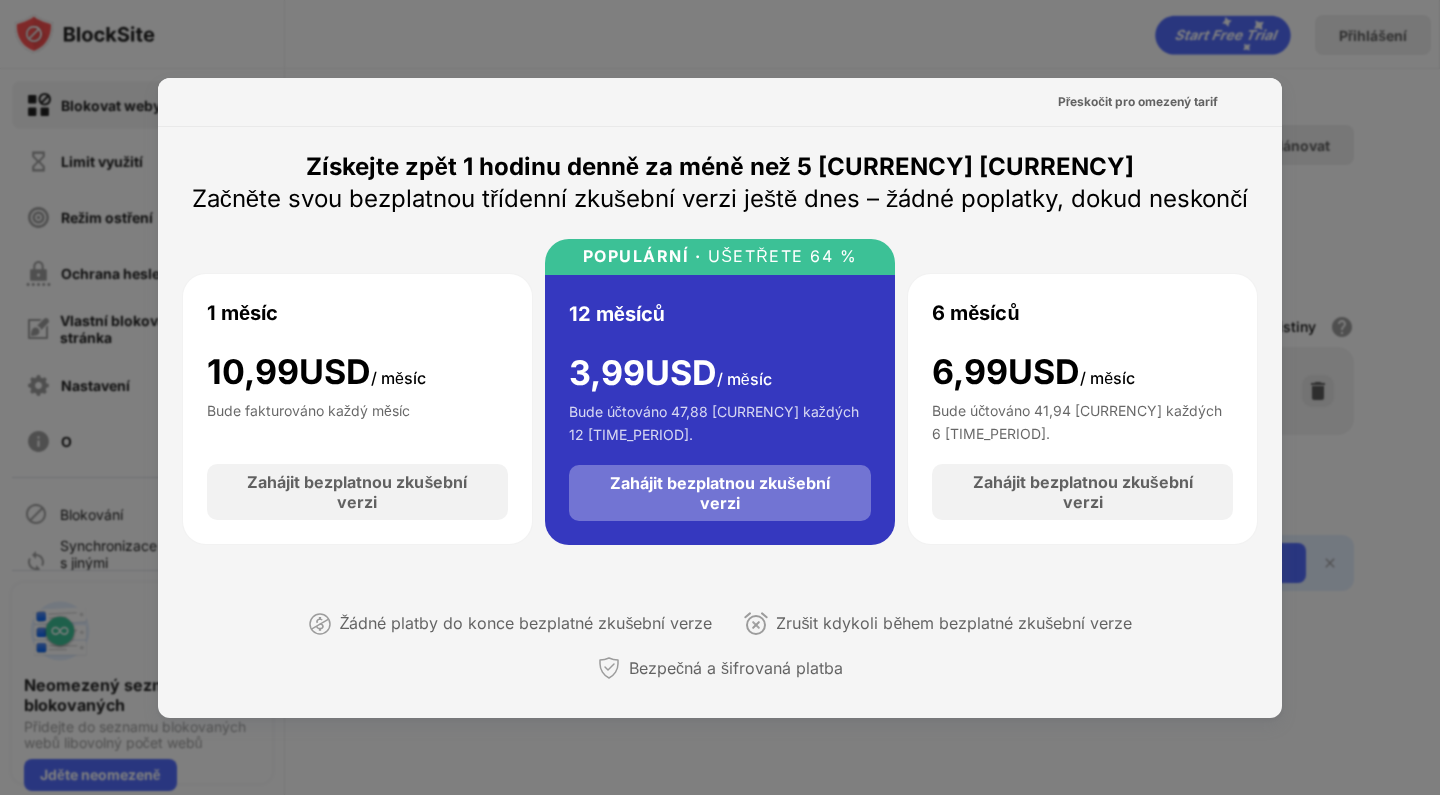 click on "Zahájit bezplatnou zkušební verzi" at bounding box center [720, 493] 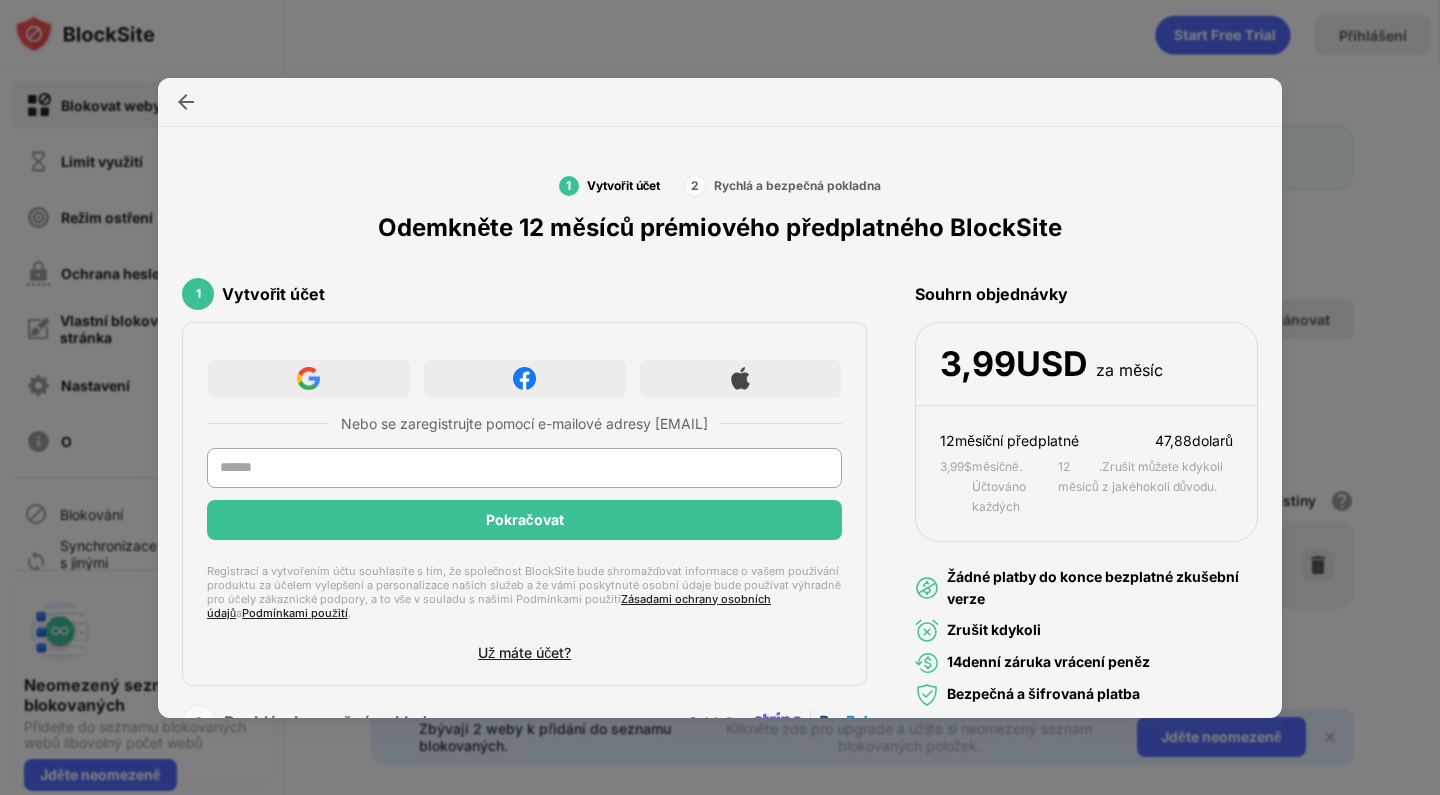 scroll, scrollTop: 0, scrollLeft: 0, axis: both 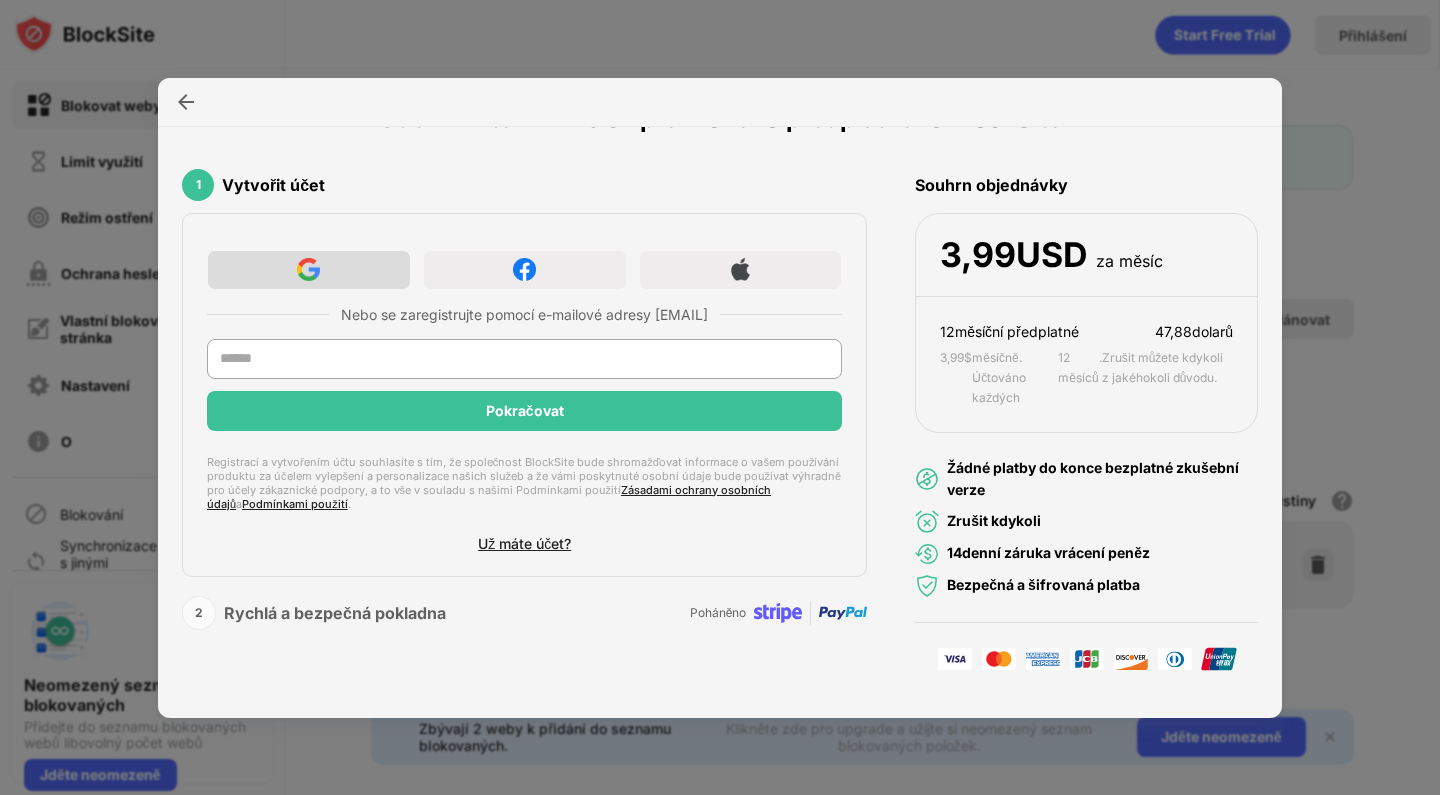 click at bounding box center [309, 270] 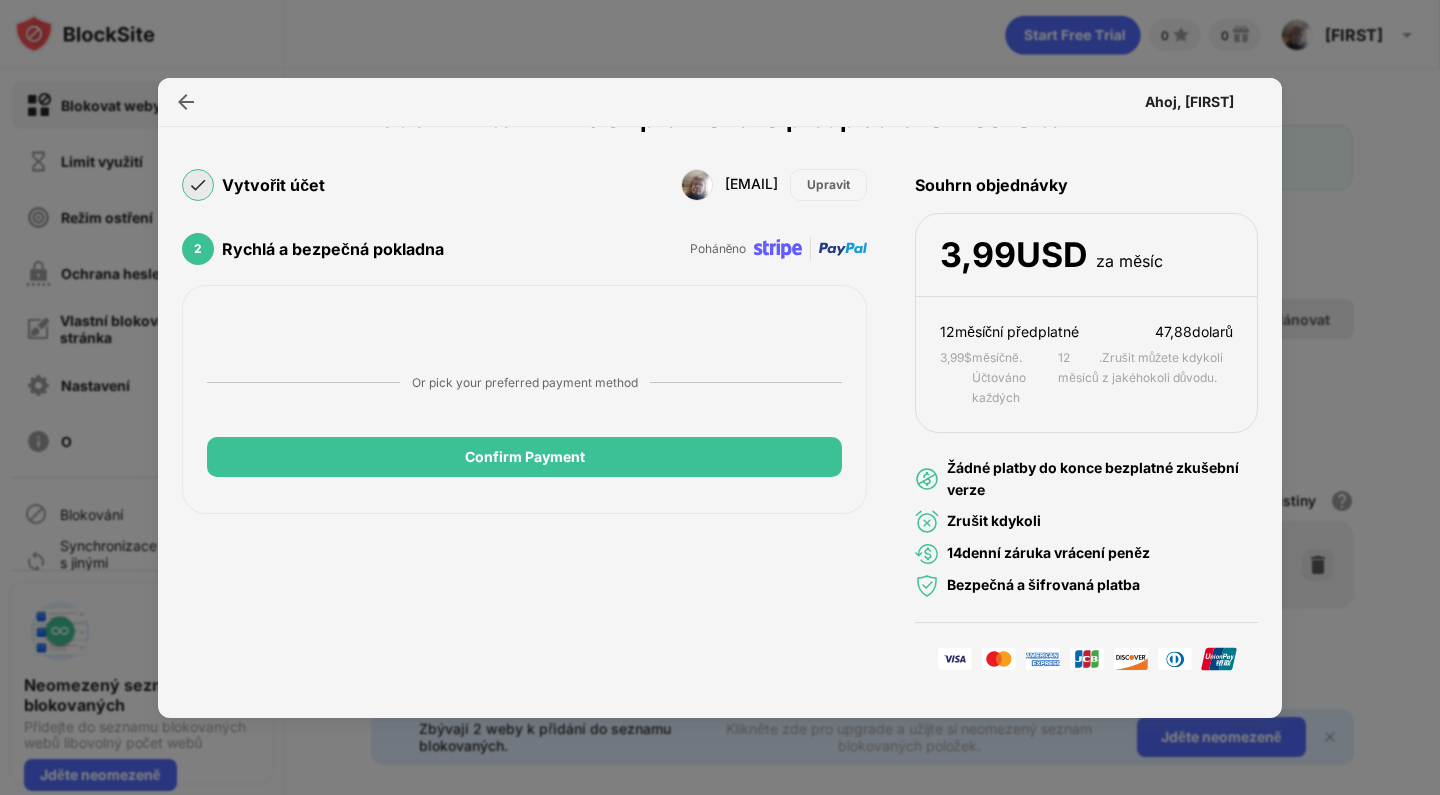 scroll, scrollTop: 108, scrollLeft: 0, axis: vertical 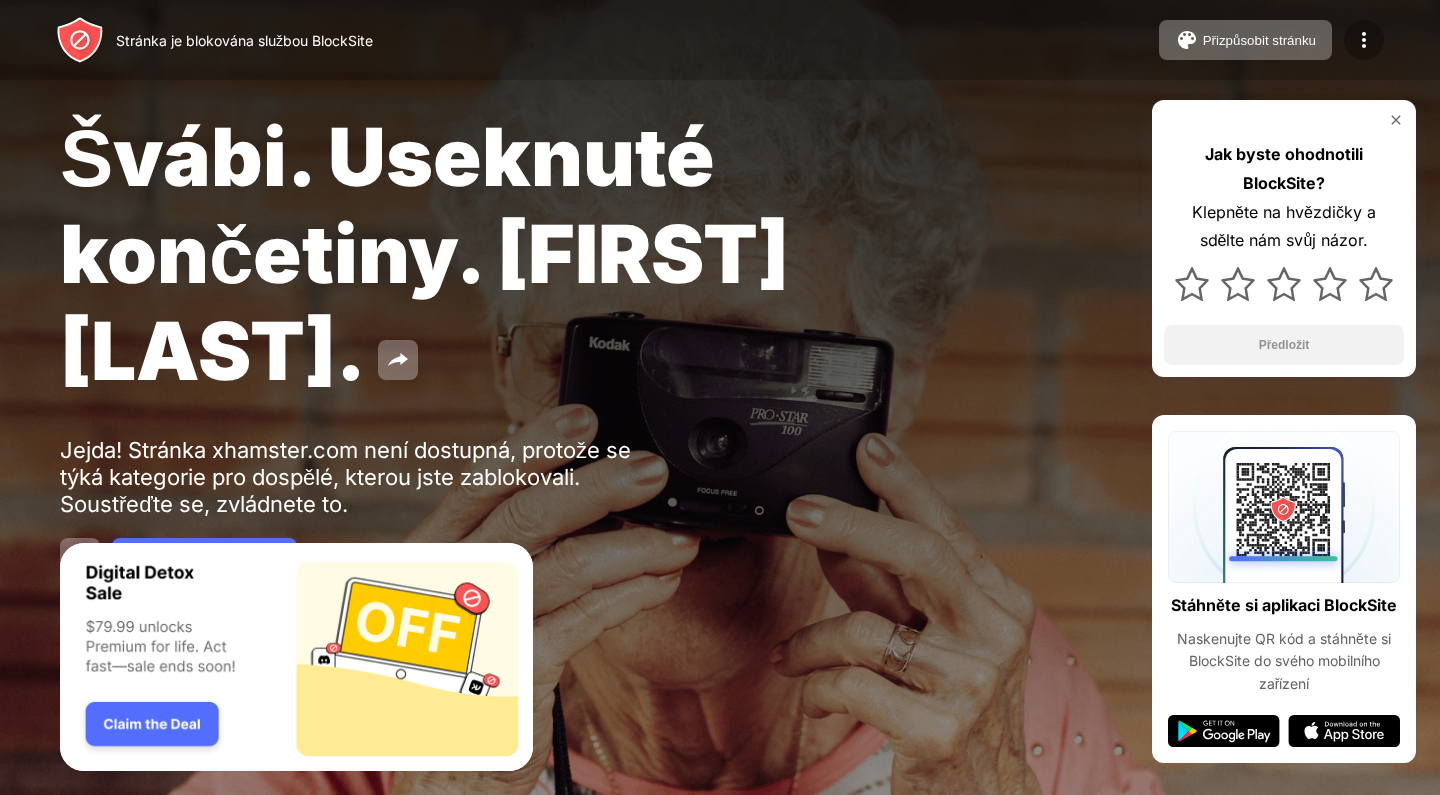 click at bounding box center [1364, 40] 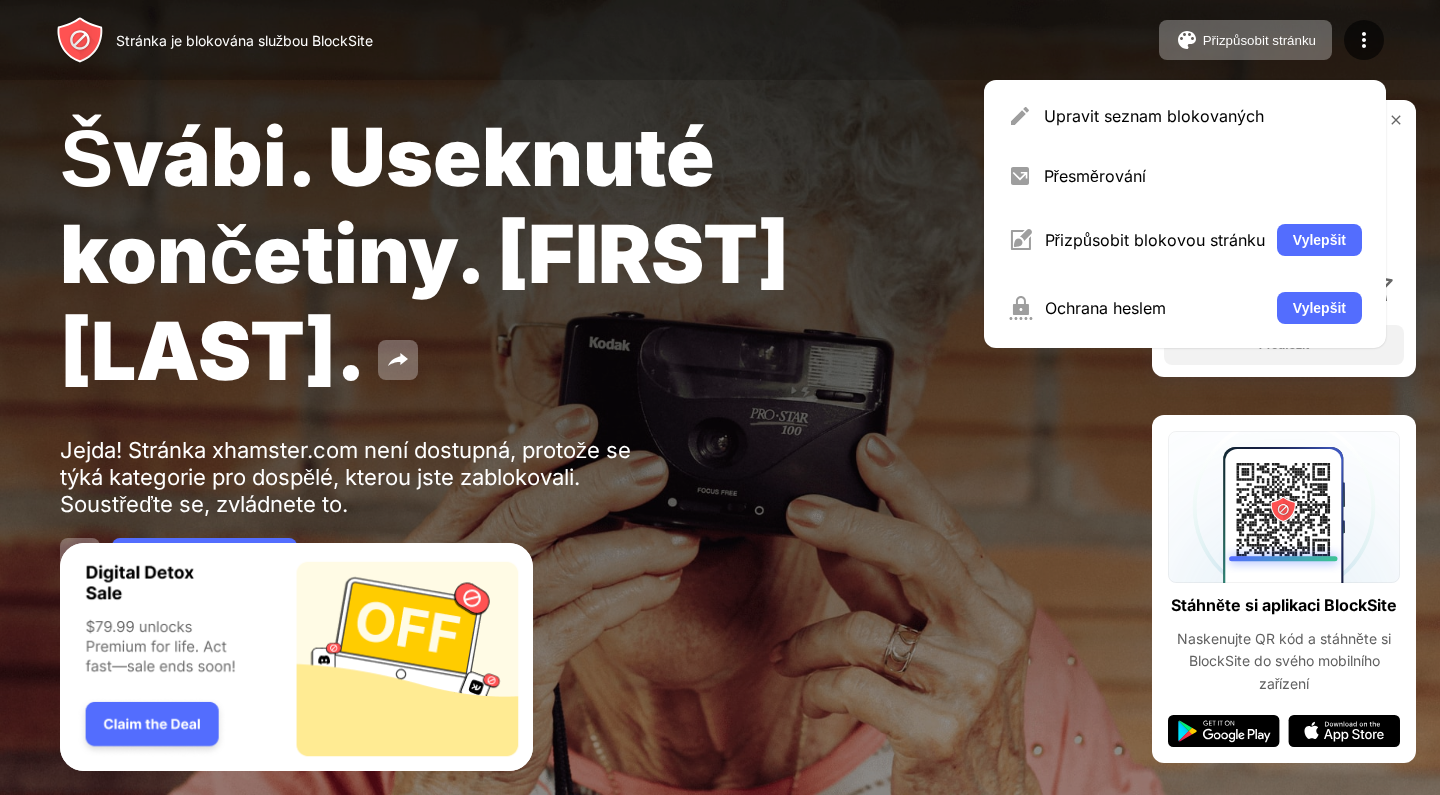 click on "Stránka je blokována službou BlockSite Přizpůsobit stránku Upravit seznam blokovaných Přesměrování Přizpůsobit blokovou stránku Vylepšit Ochrana heslem Vylepšit" at bounding box center [720, 40] 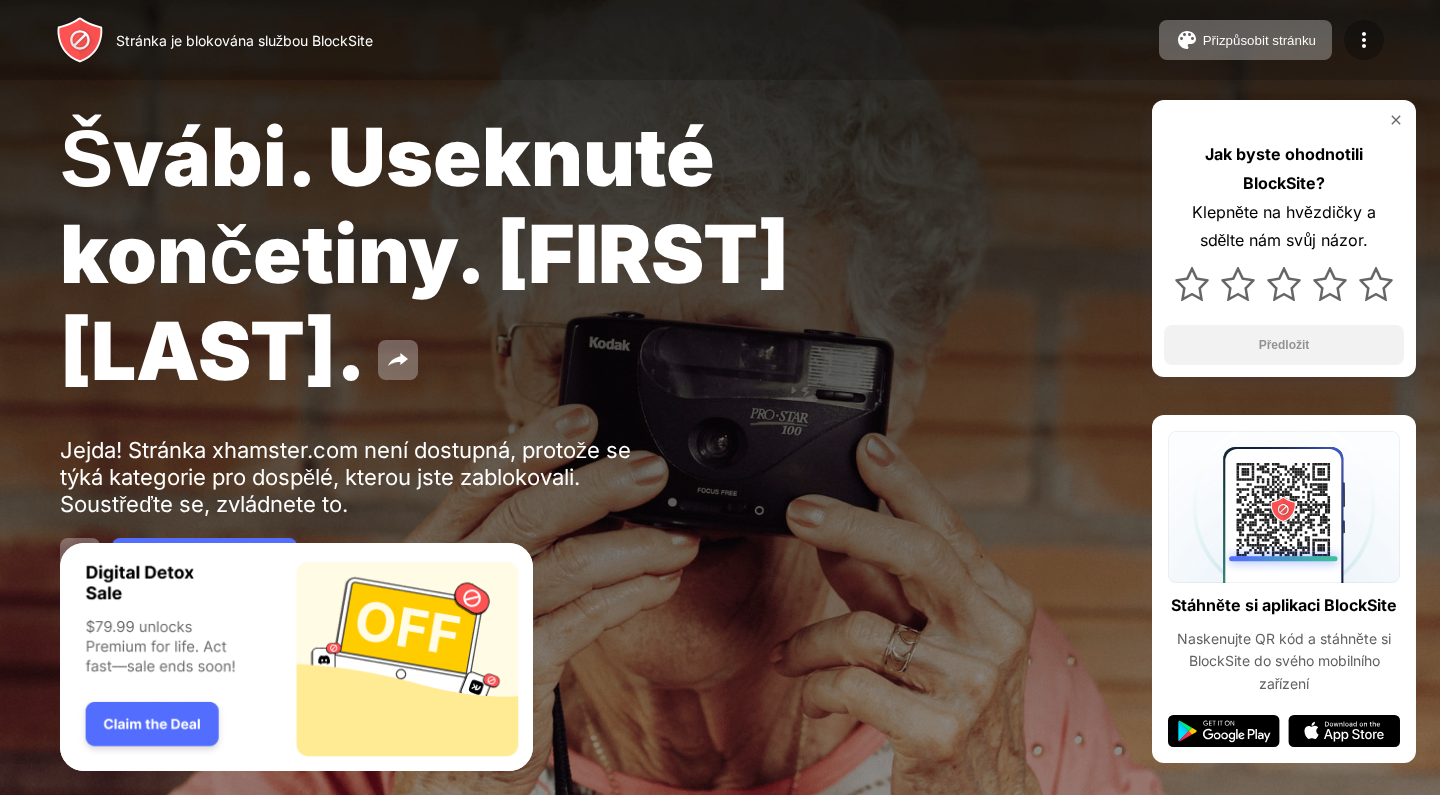 click at bounding box center [1364, 40] 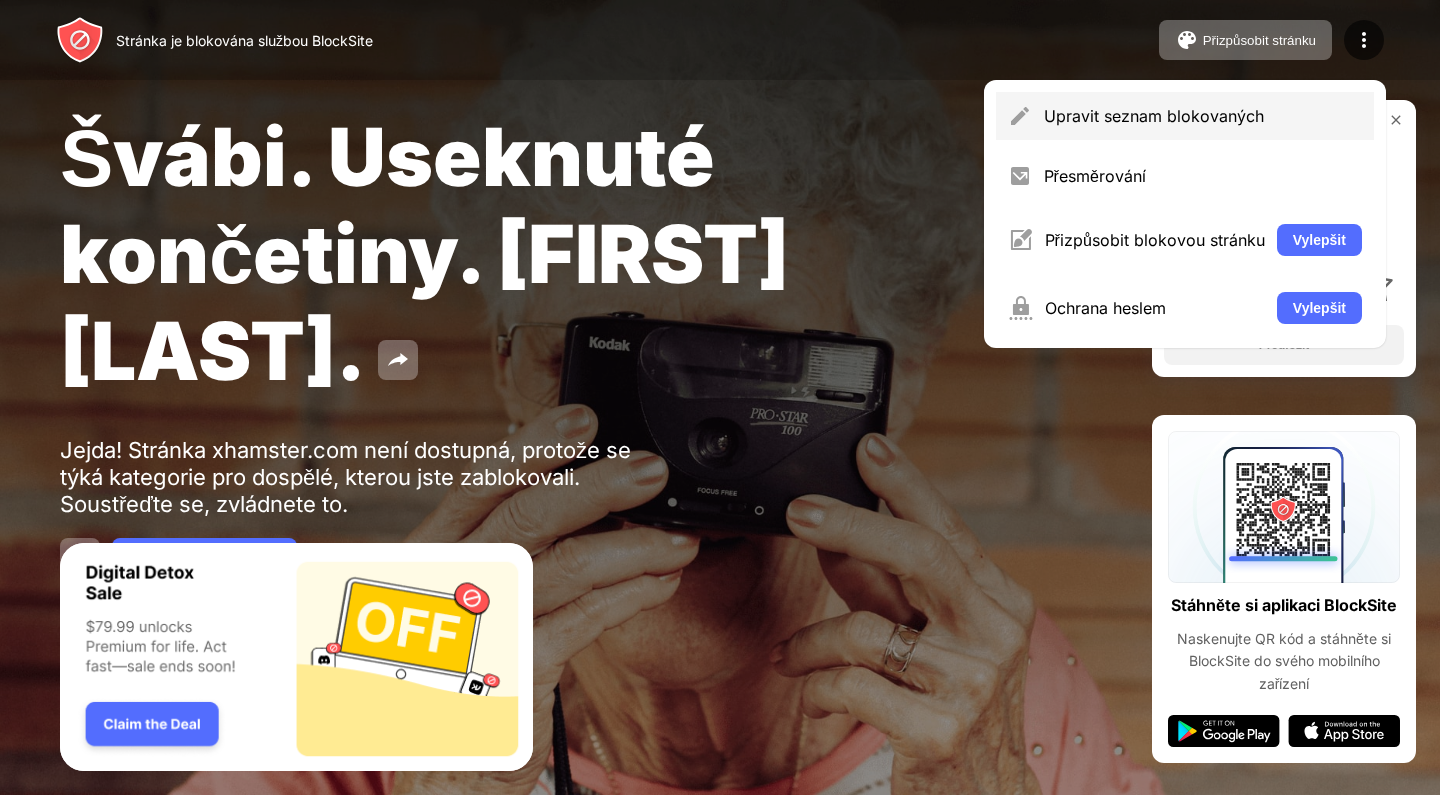 click on "Upravit seznam blokovaných" at bounding box center (1154, 116) 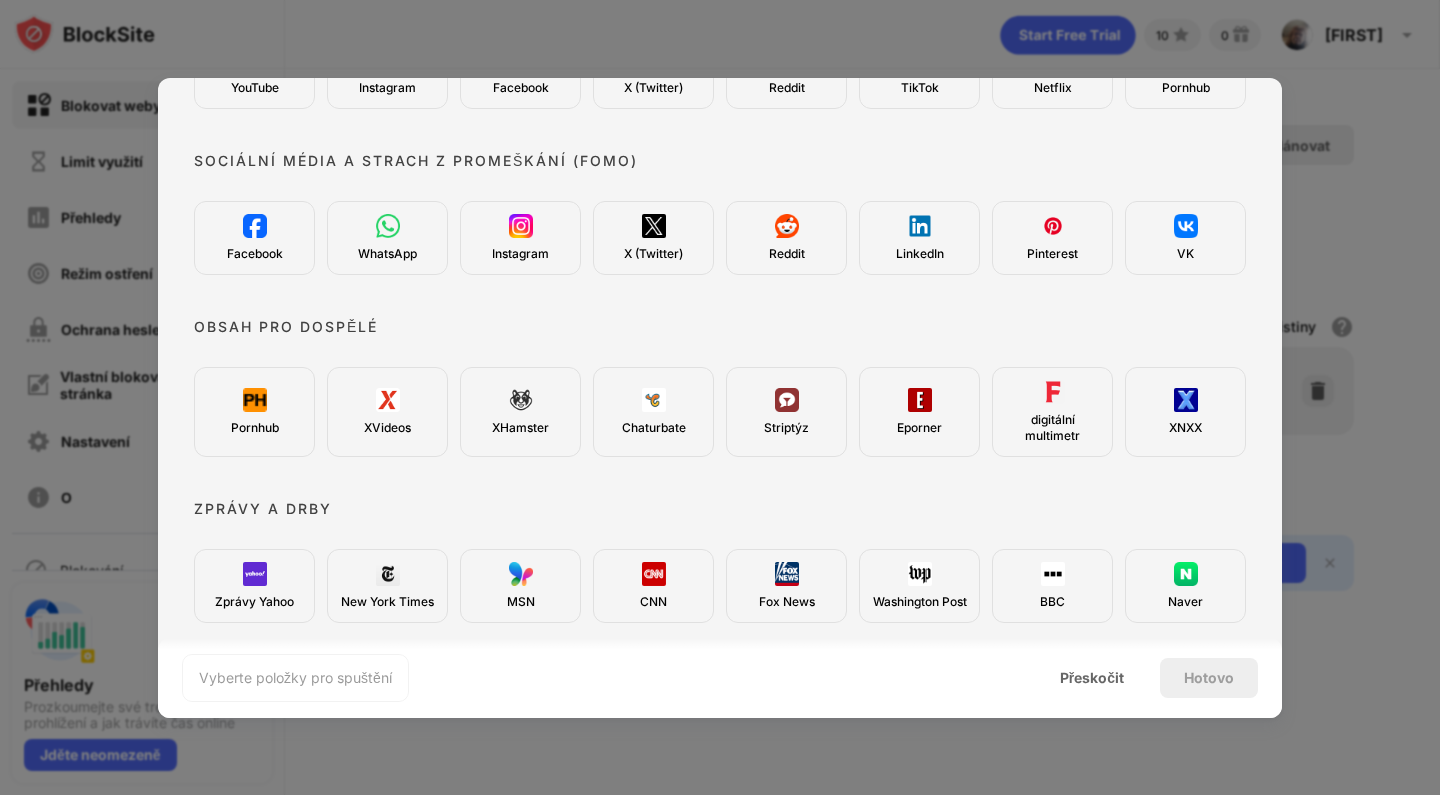 scroll, scrollTop: 214, scrollLeft: 0, axis: vertical 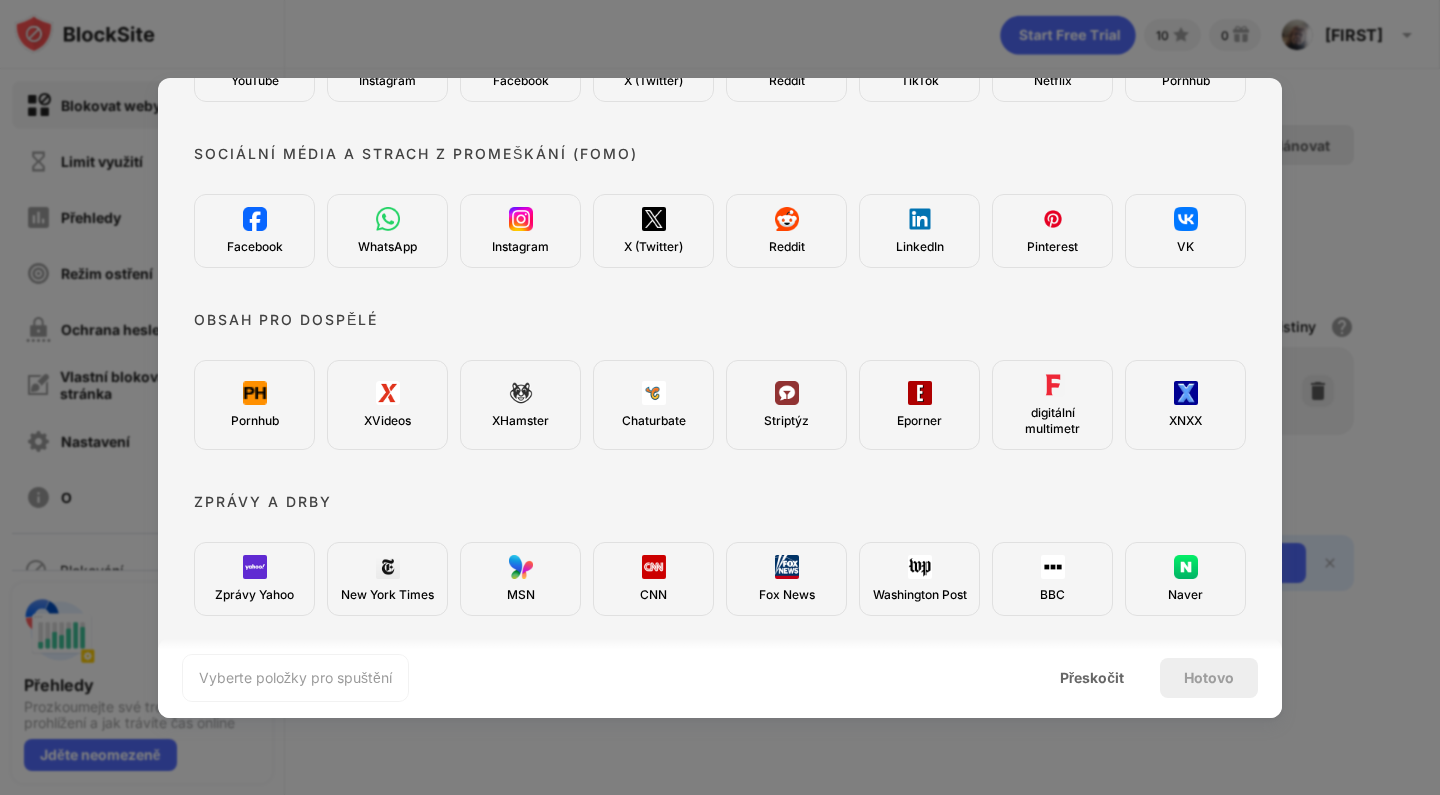 drag, startPoint x: 1254, startPoint y: 356, endPoint x: 1245, endPoint y: 420, distance: 64.629715 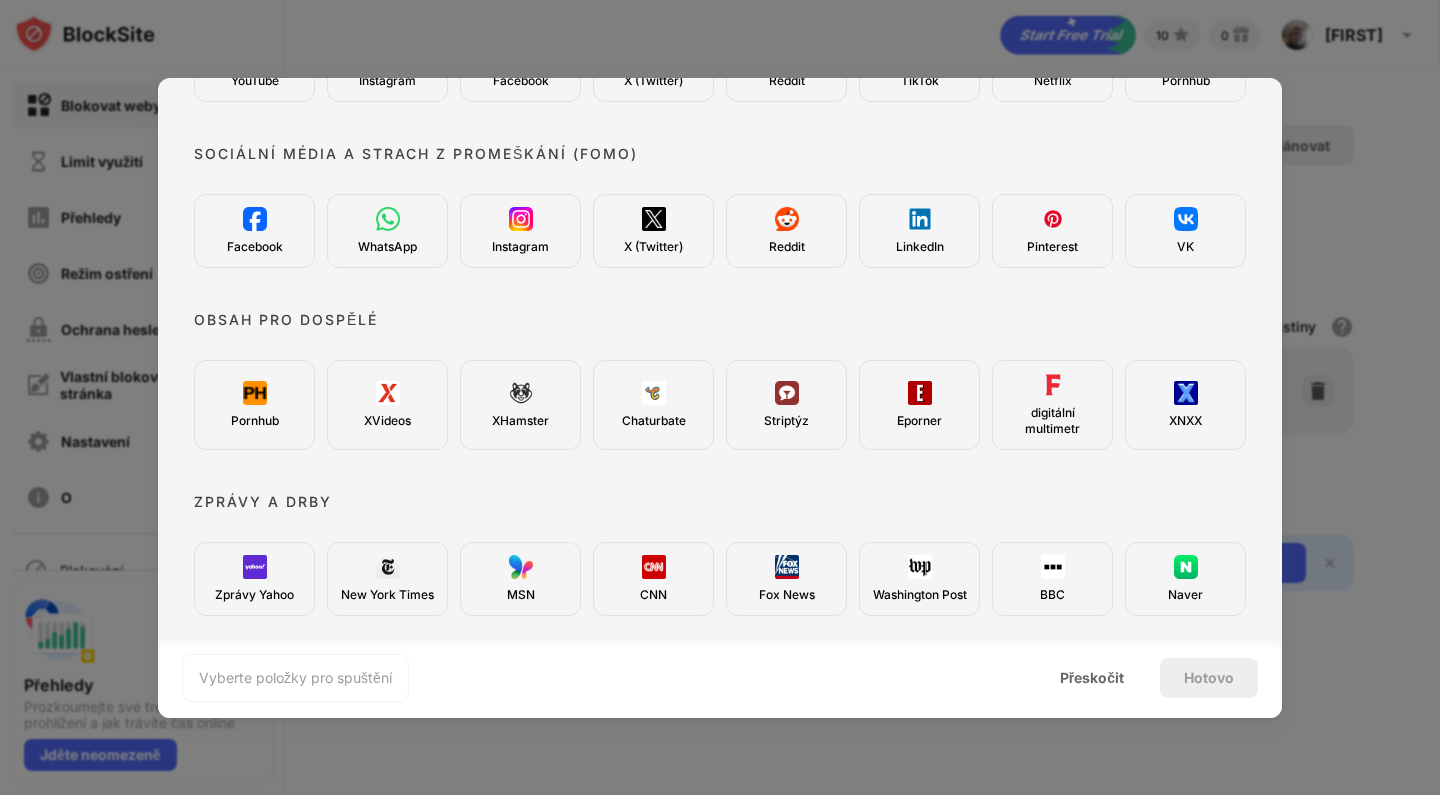 drag, startPoint x: 1283, startPoint y: 394, endPoint x: 1273, endPoint y: 501, distance: 107.46627 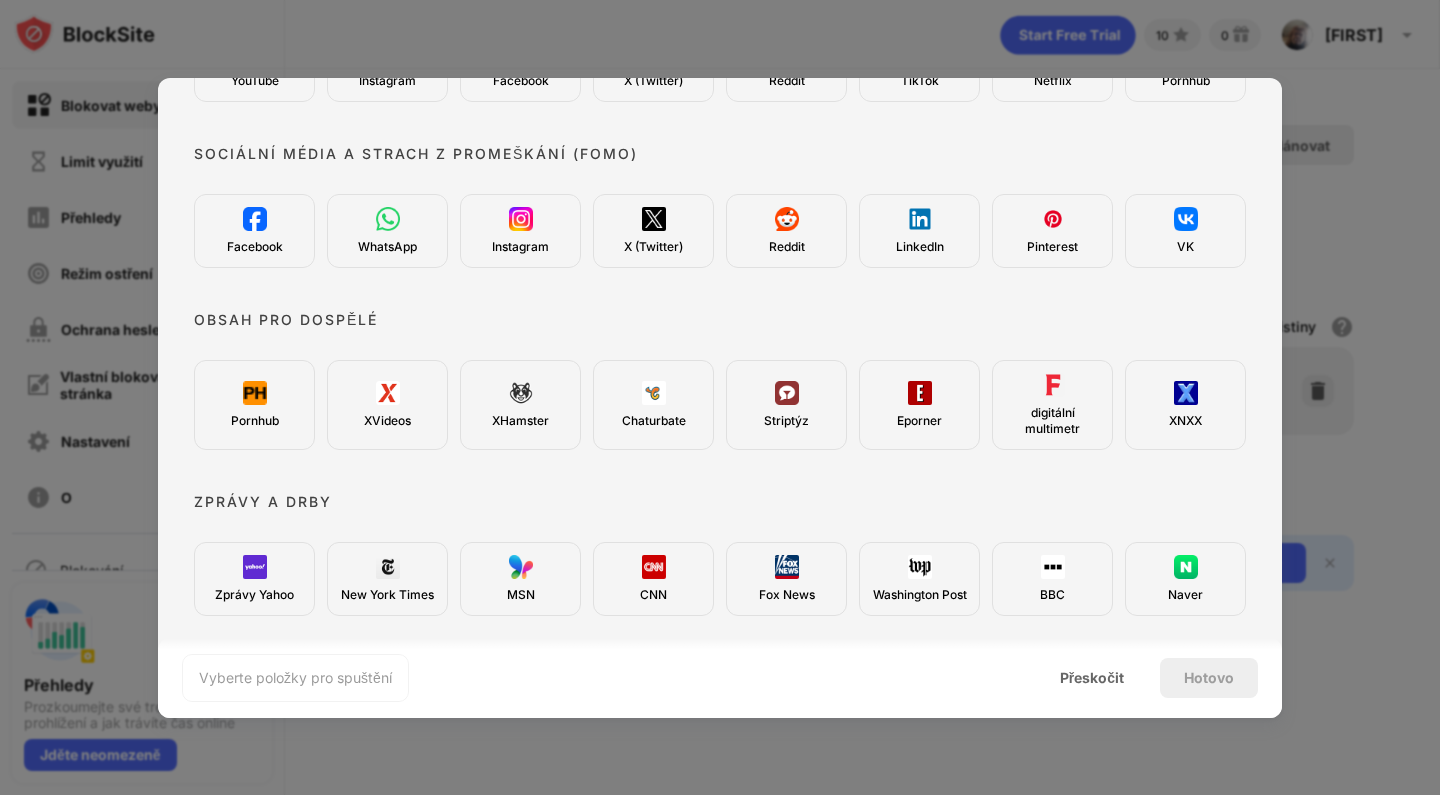click on "Hotovo" at bounding box center (1209, 677) 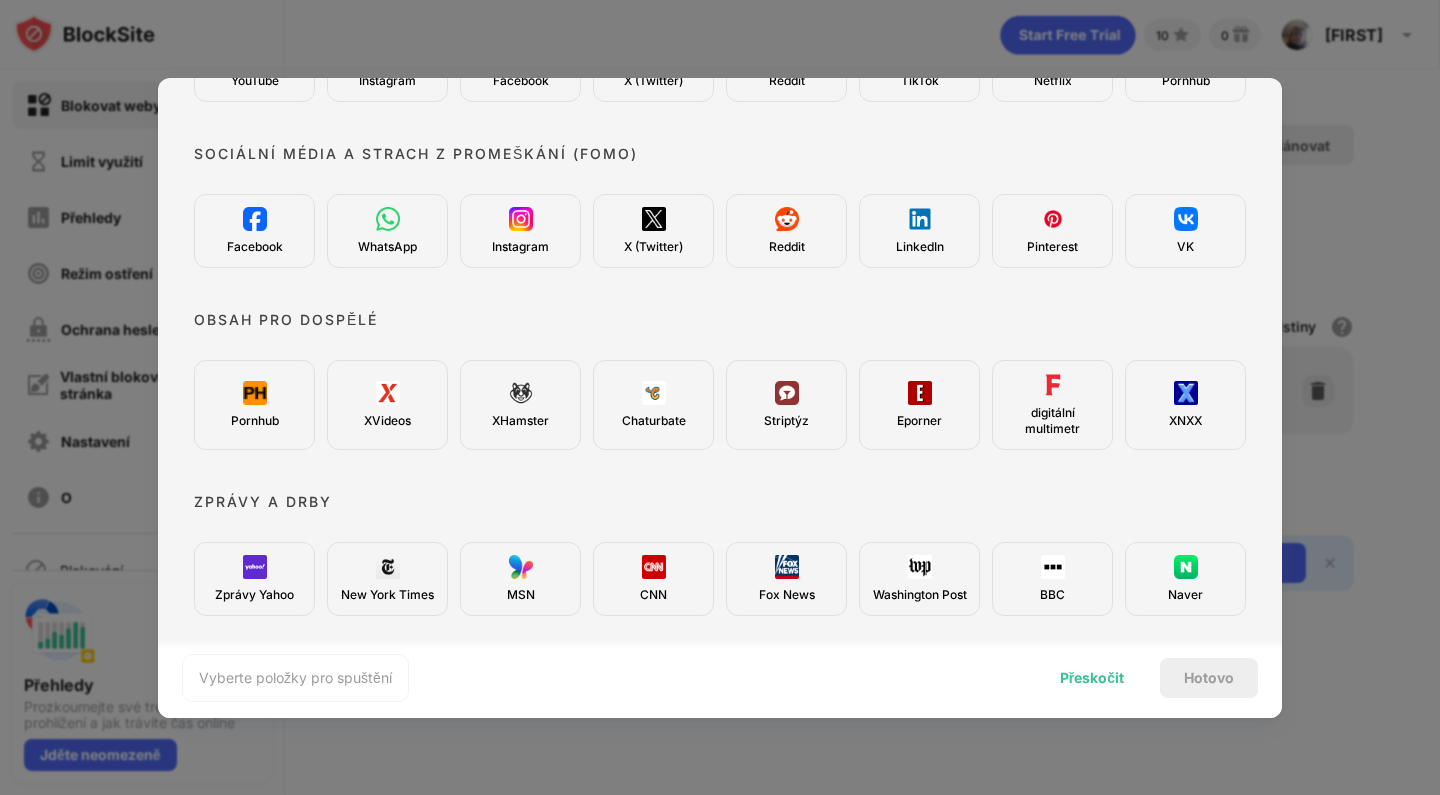 click on "Přeskočit" at bounding box center [1092, 677] 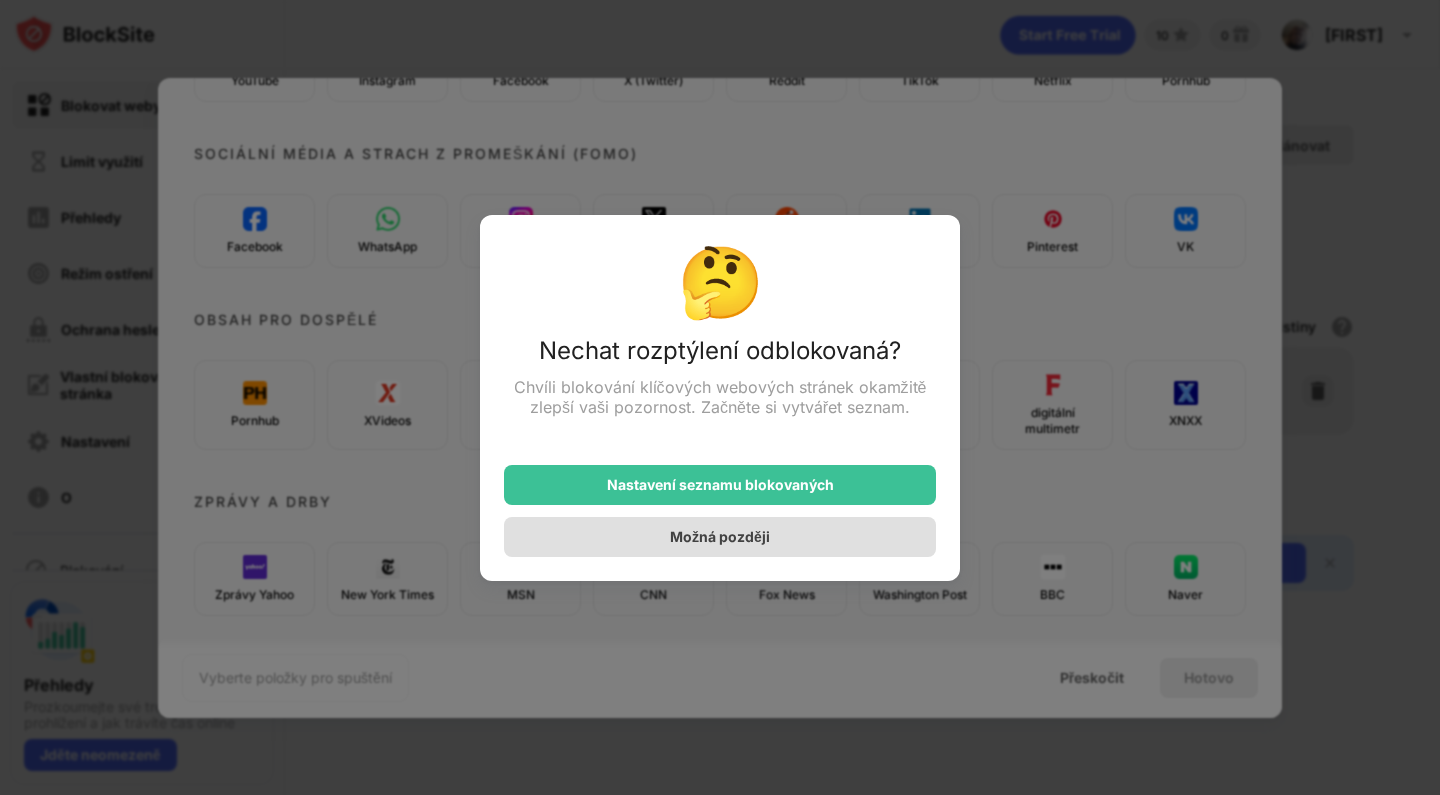 click on "Možná později" at bounding box center [720, 536] 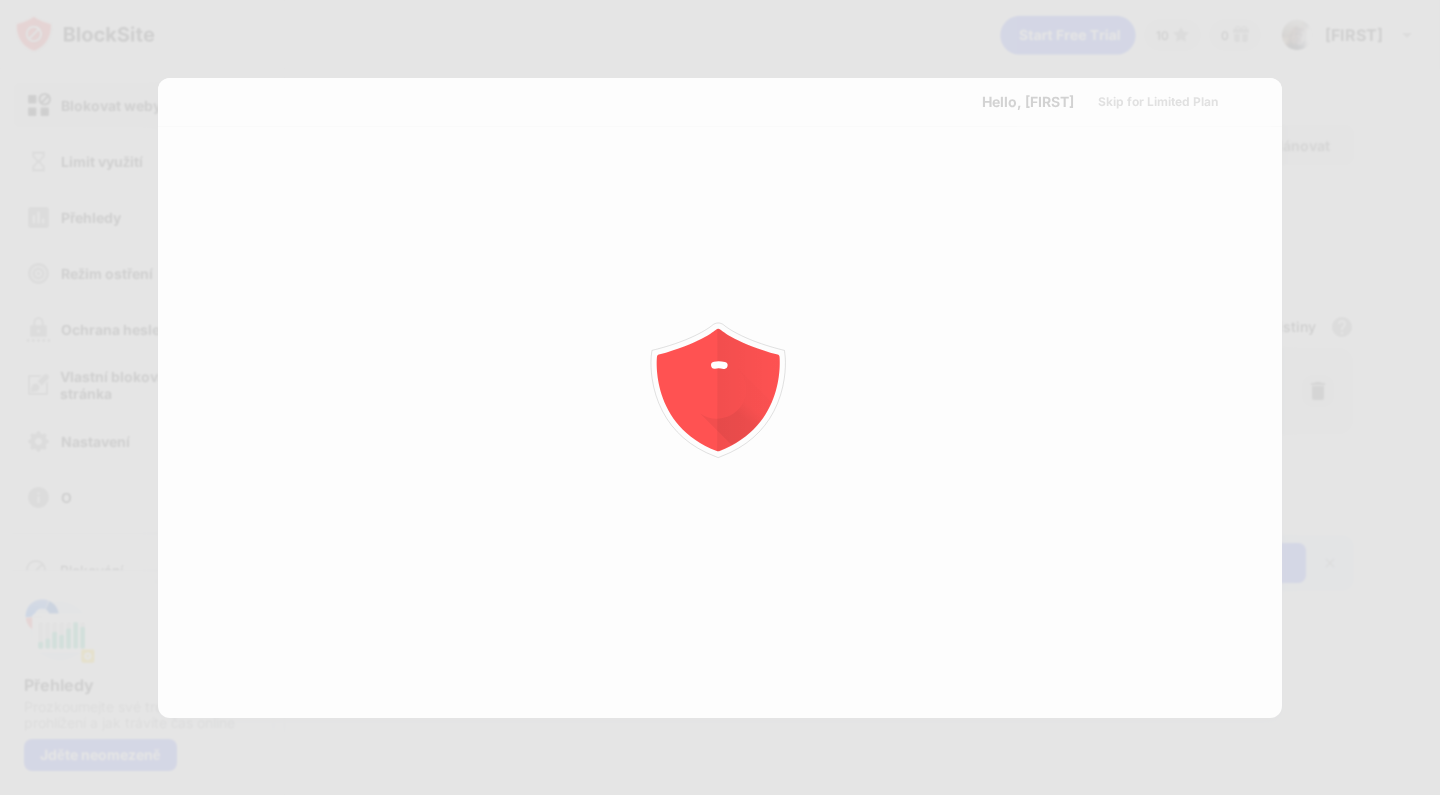 scroll, scrollTop: 0, scrollLeft: 0, axis: both 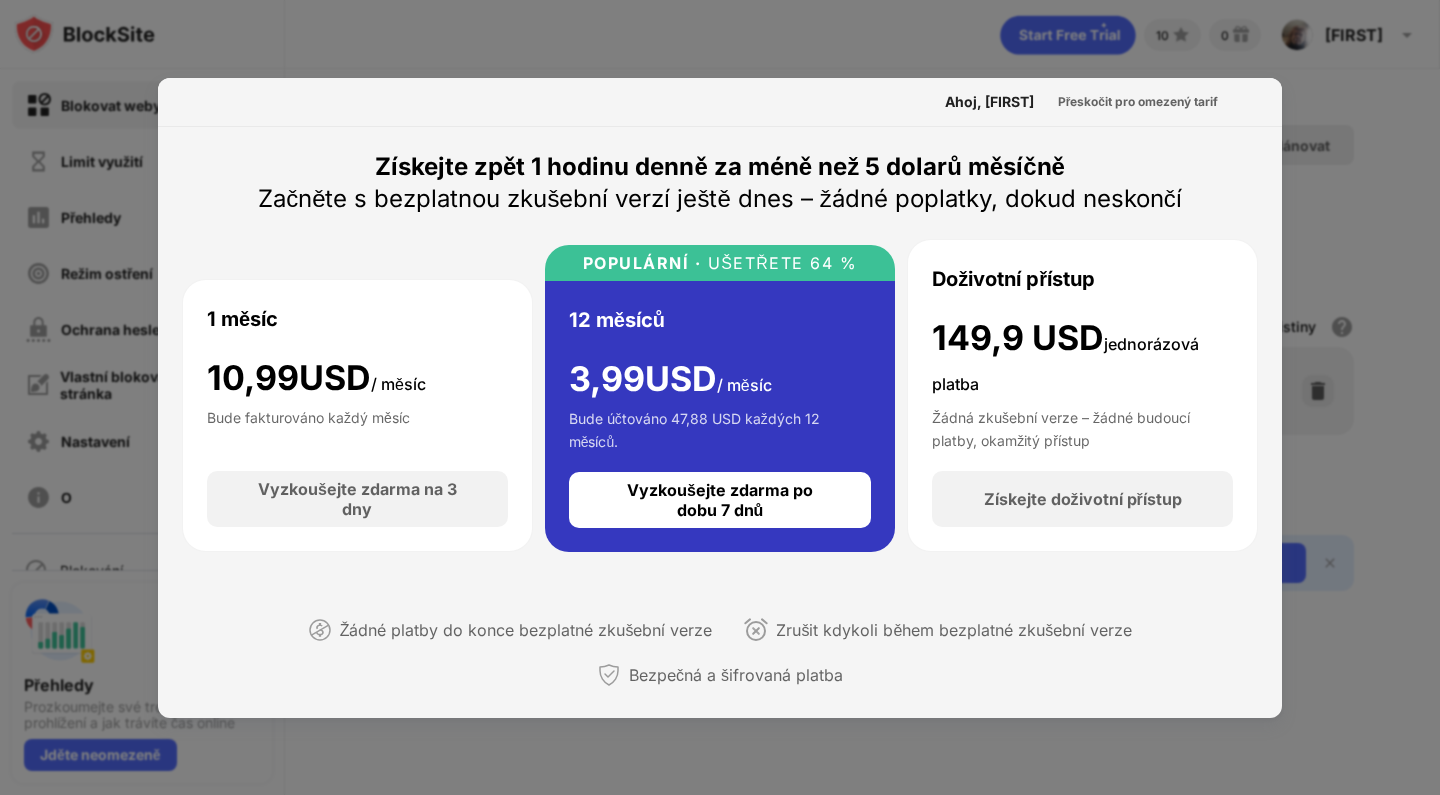 drag, startPoint x: 898, startPoint y: 7, endPoint x: 313, endPoint y: 18, distance: 585.1034 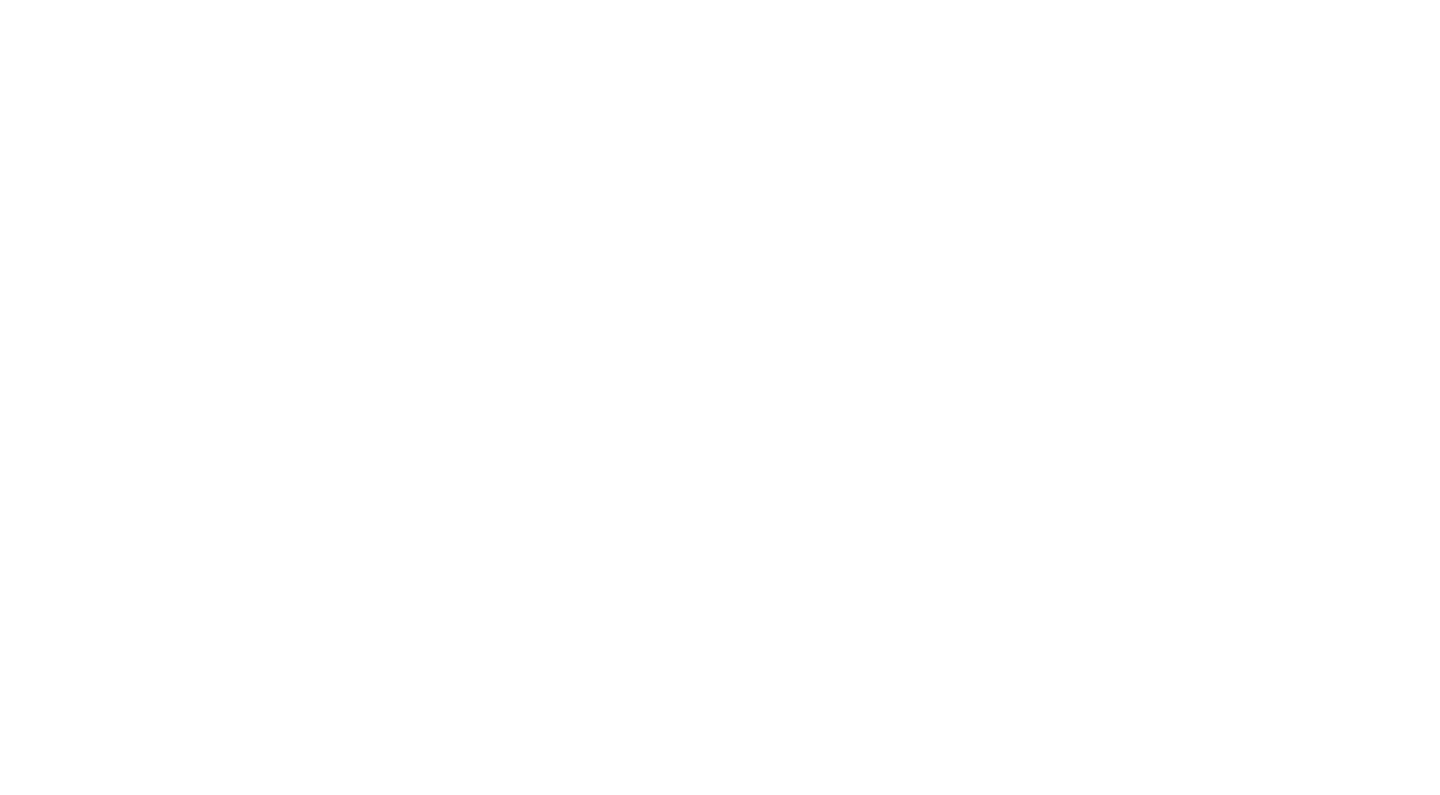 scroll, scrollTop: 0, scrollLeft: 0, axis: both 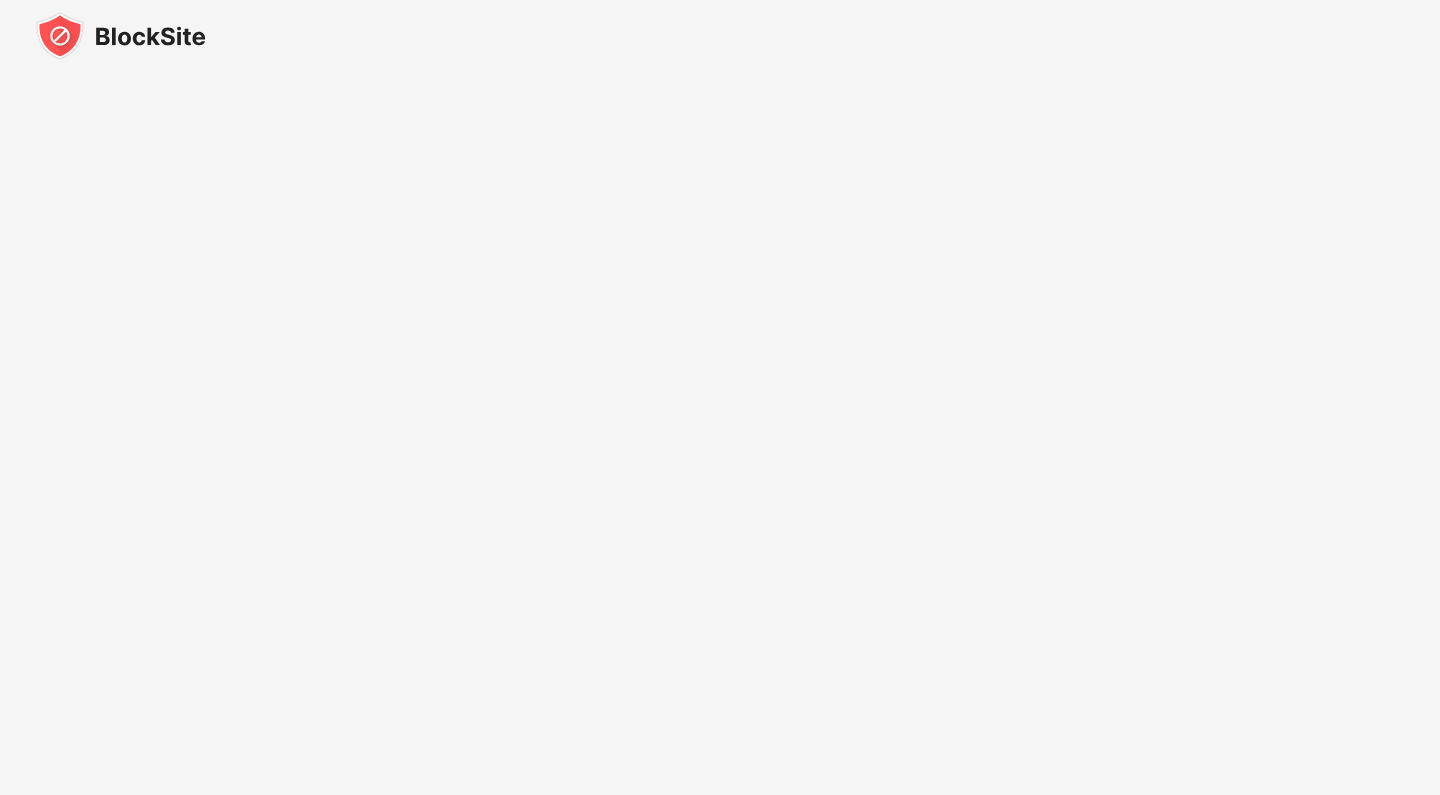 drag, startPoint x: 421, startPoint y: 51, endPoint x: 596, endPoint y: 46, distance: 175.07141 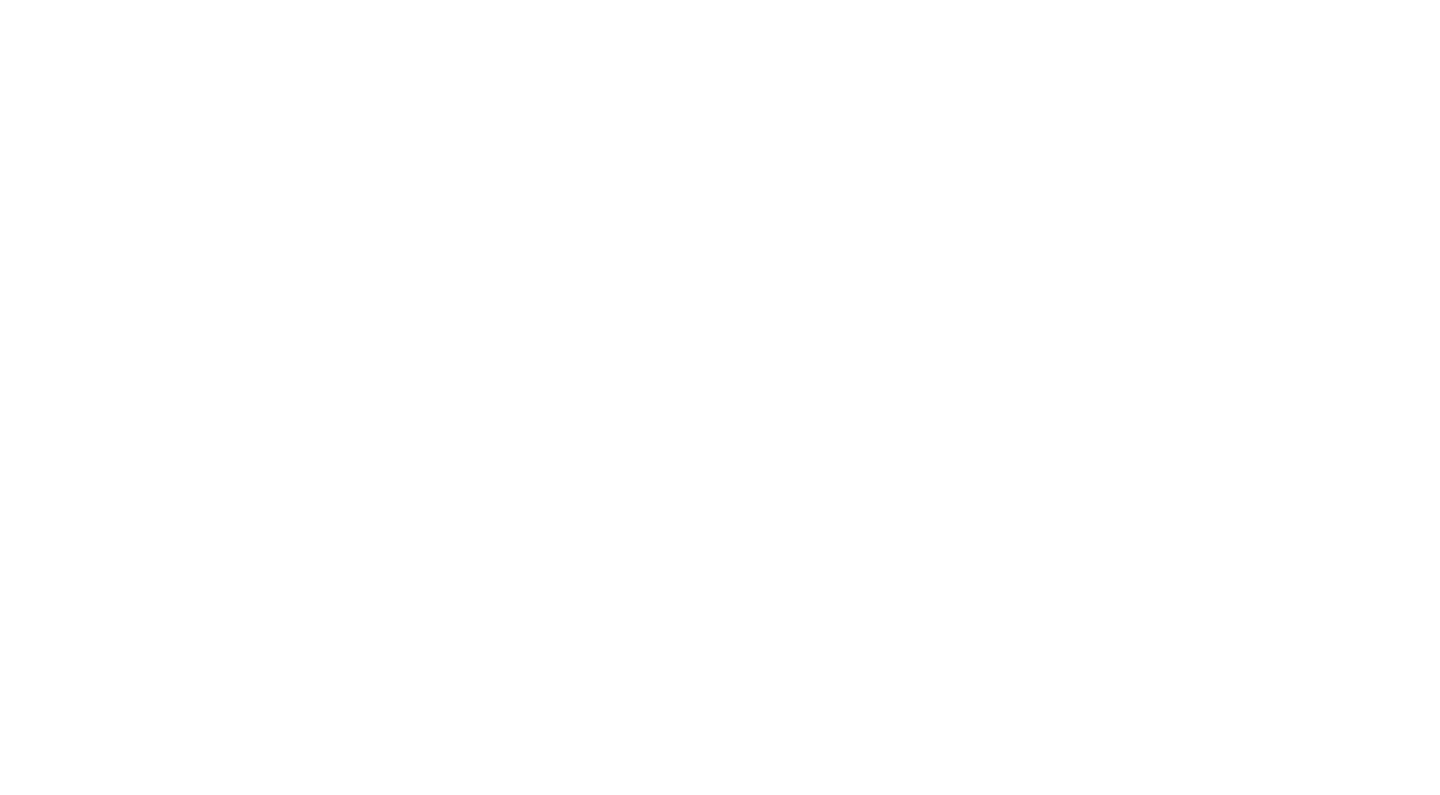scroll, scrollTop: 0, scrollLeft: 0, axis: both 